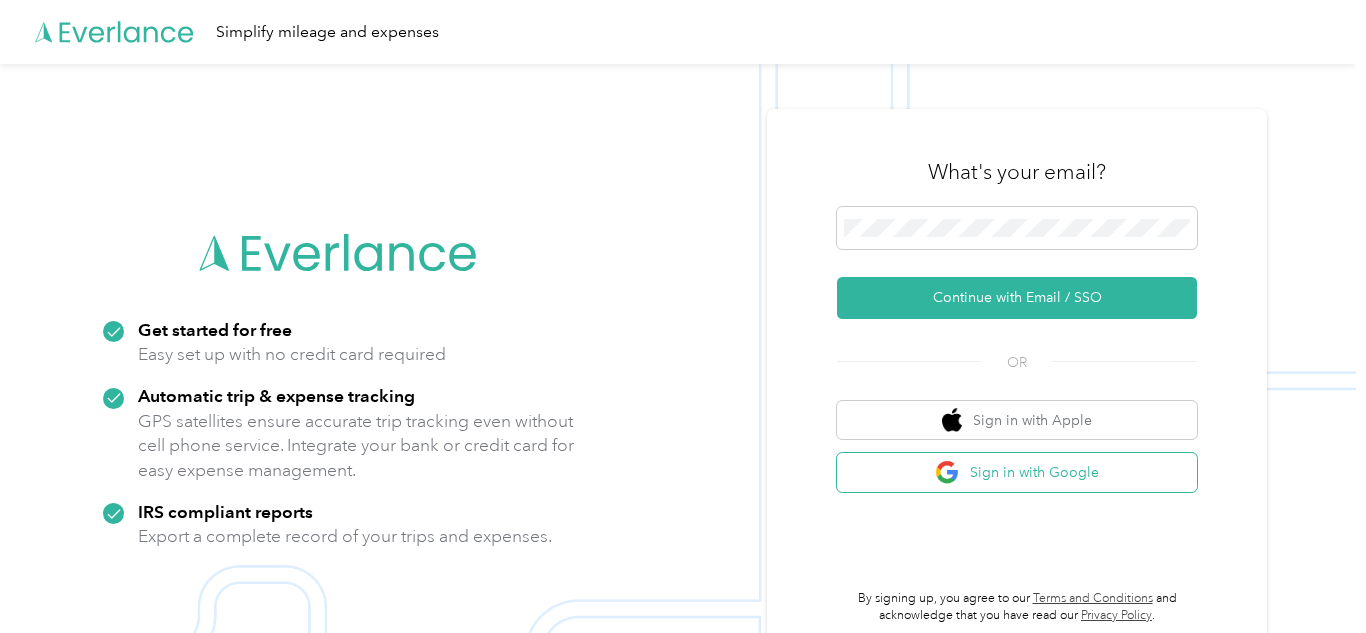 scroll, scrollTop: 0, scrollLeft: 0, axis: both 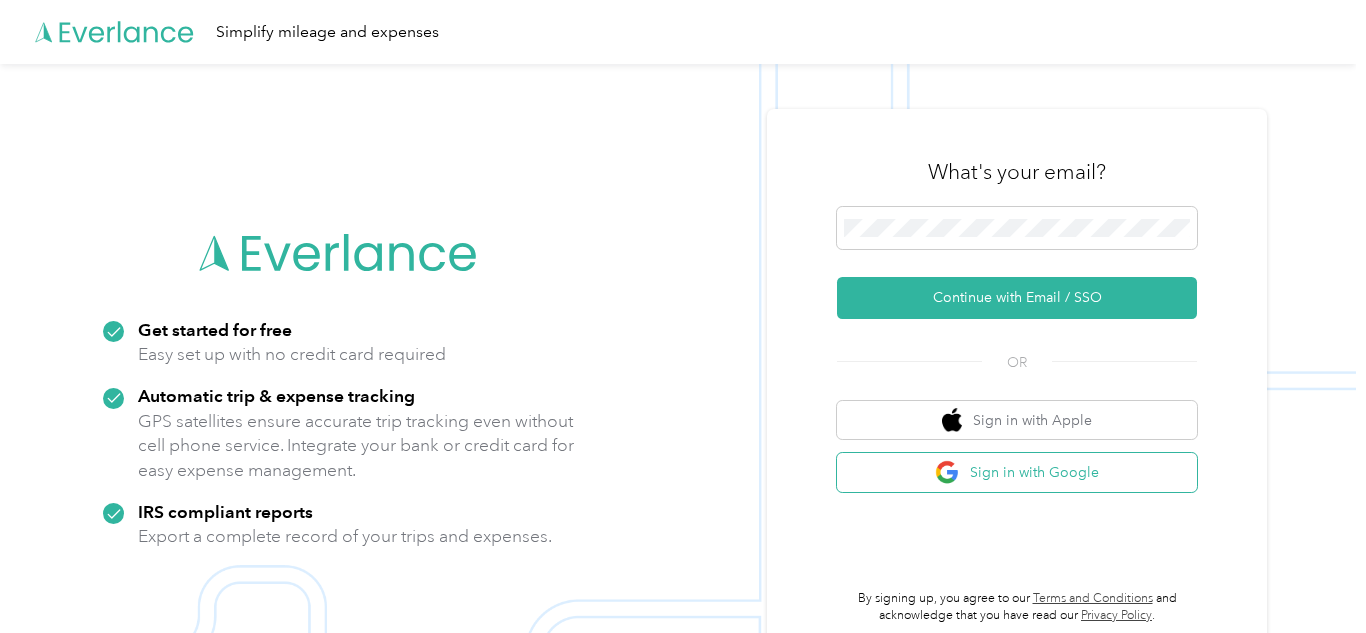 click on "Sign in with Google" at bounding box center (1017, 472) 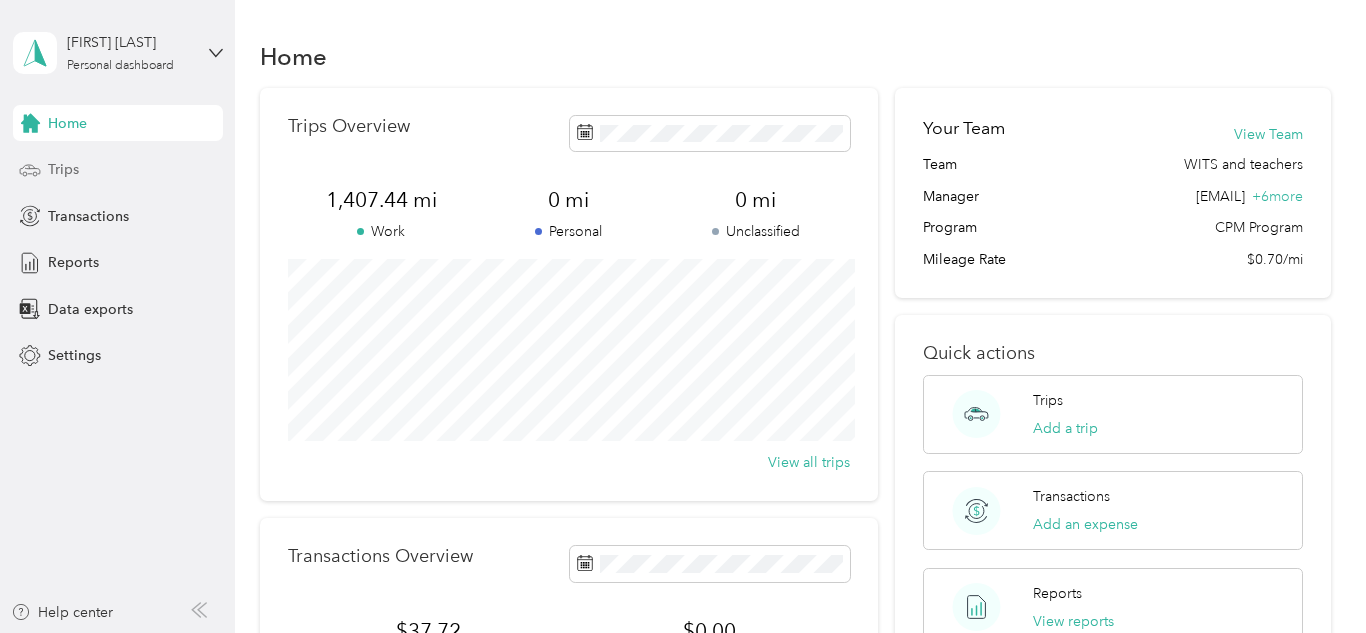 click on "Trips" at bounding box center (118, 170) 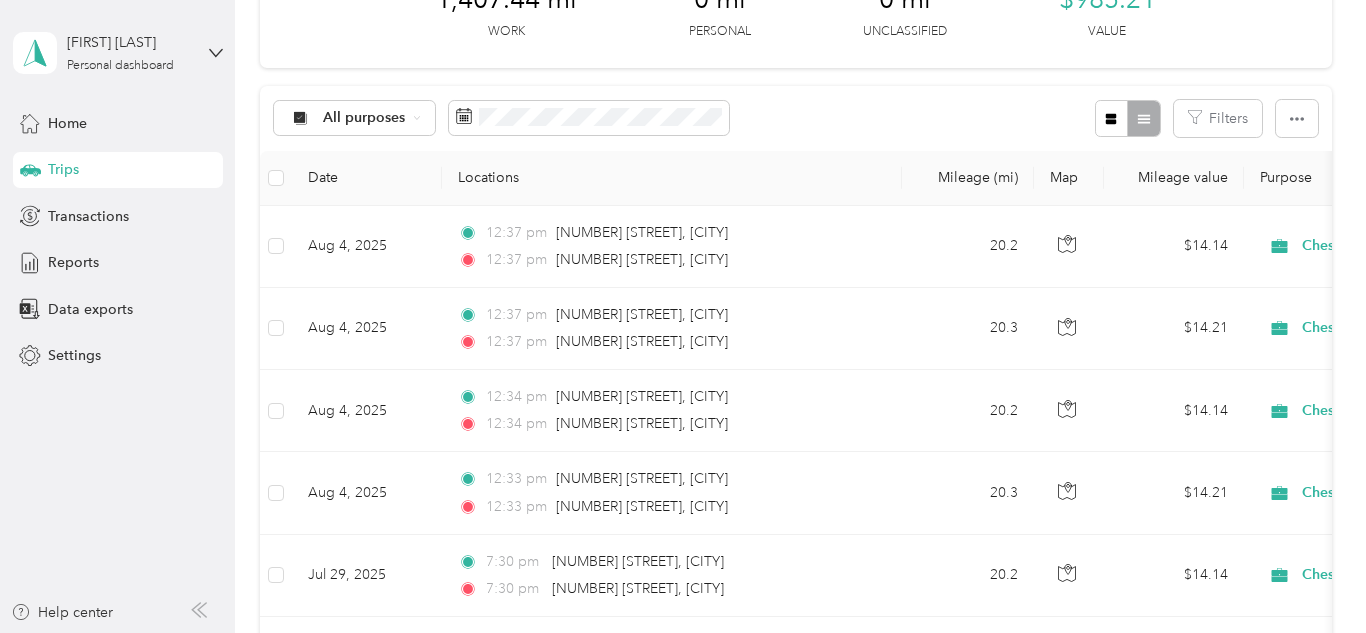 scroll, scrollTop: 285, scrollLeft: 0, axis: vertical 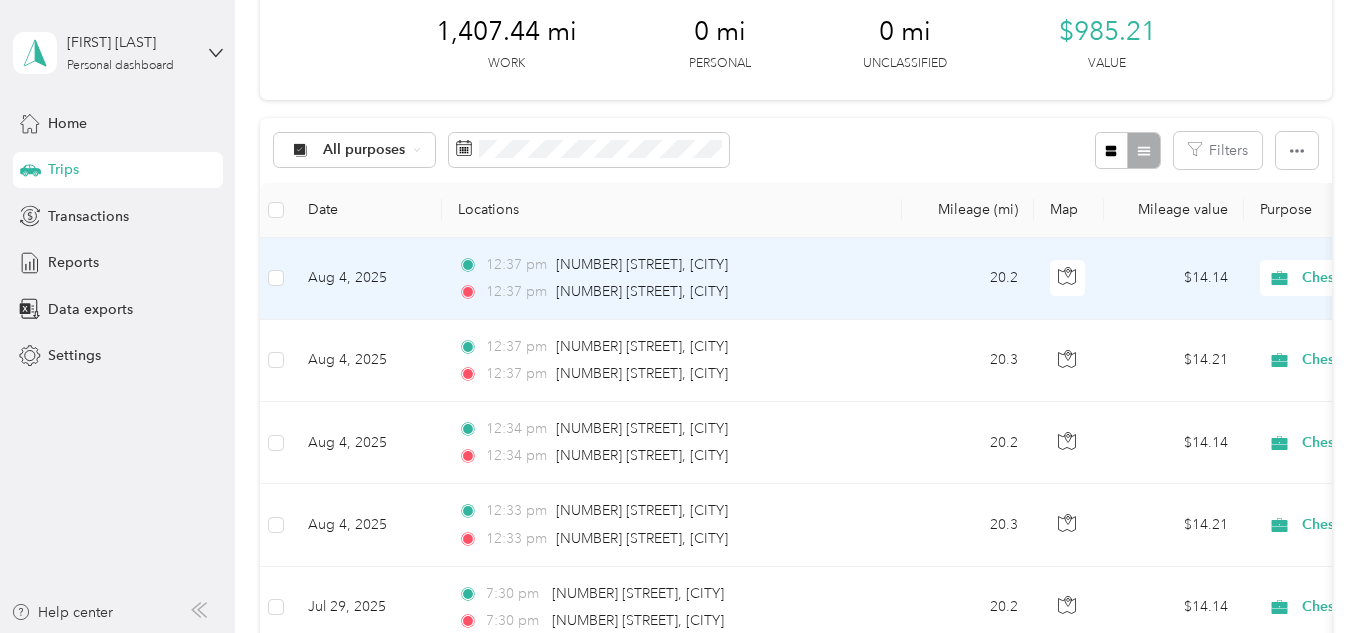 click on "12:37 pm" at bounding box center (516, 292) 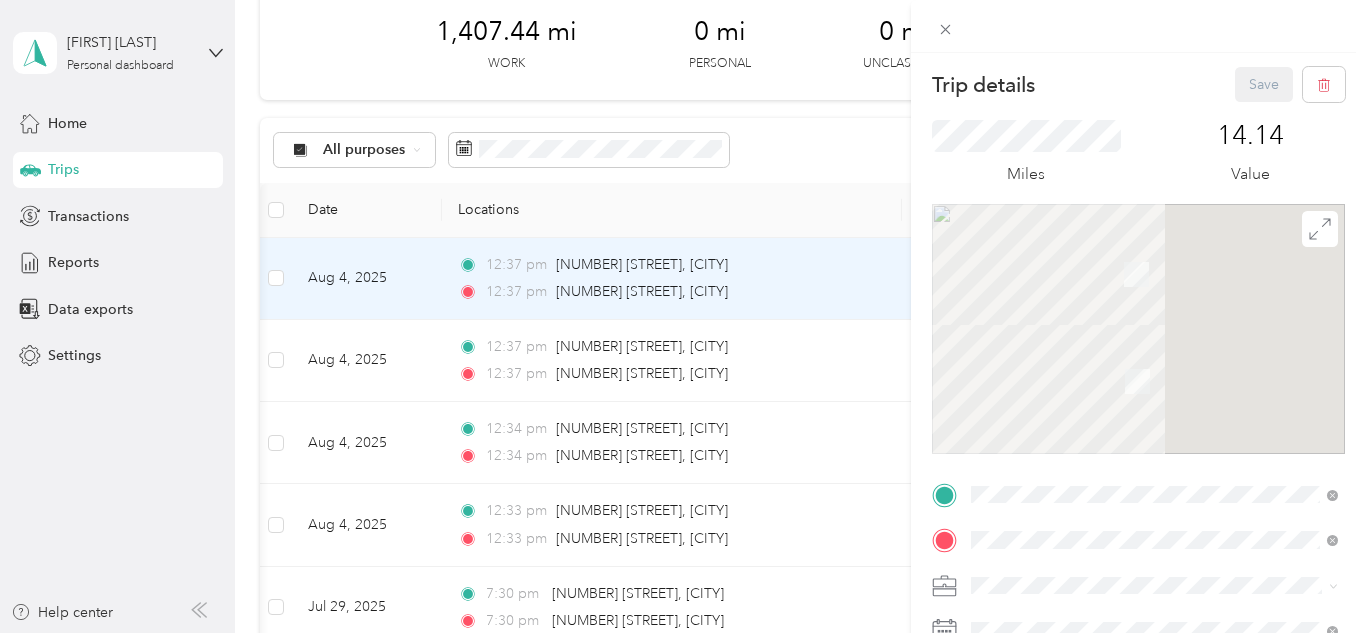 scroll, scrollTop: 0, scrollLeft: 80, axis: horizontal 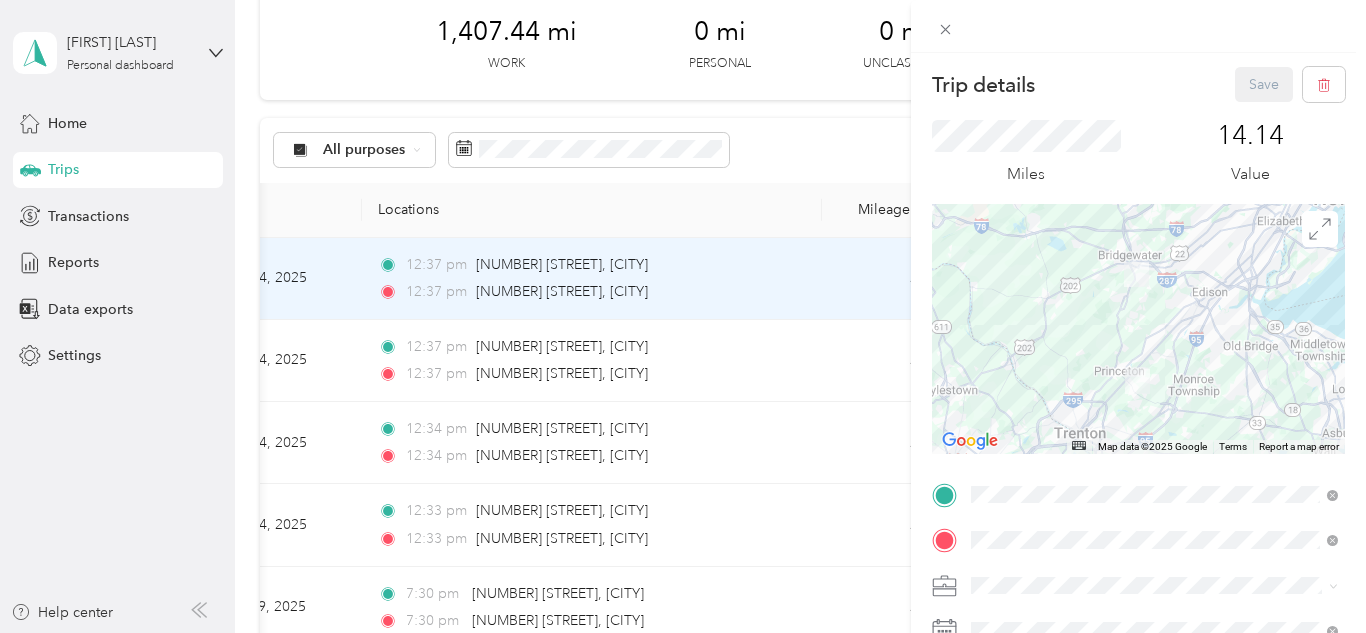 click at bounding box center (1154, 586) 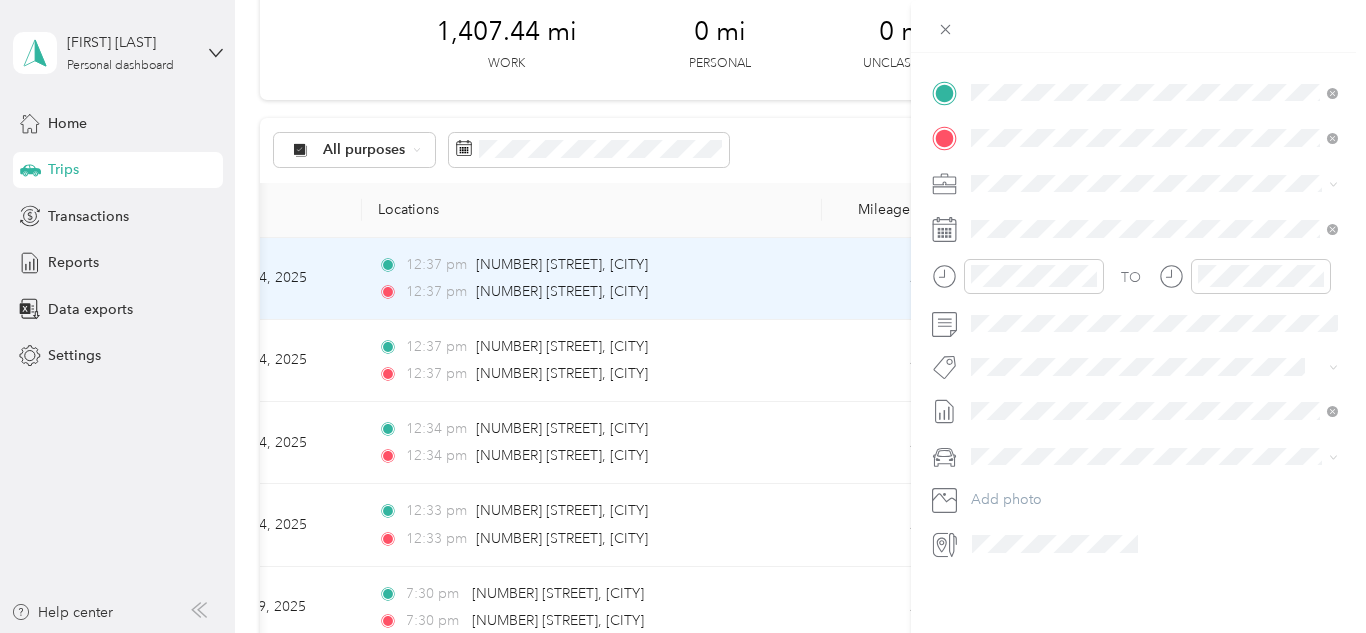 scroll, scrollTop: 362, scrollLeft: 0, axis: vertical 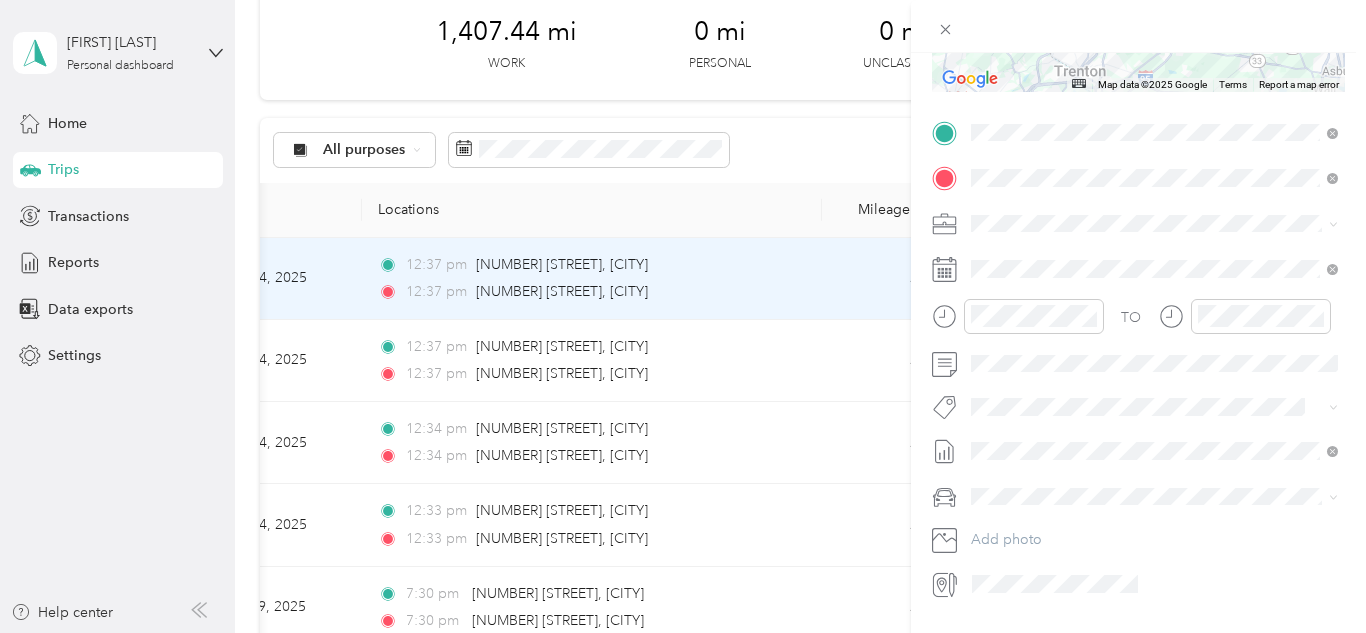 click on "Trip details Save This trip cannot be edited because it is either under review, approved, or paid. Contact your Team Manager to edit it. Miles [NUMBER] Value  ← Move left → Move right ↑ Move up ↓ Move down + Zoom in - Zoom out Home Jump left by 75% End Jump right by 75% Page Up Jump up by 75% Page Down Jump down by 75% Map Data Map data ©2025 Google Map data ©2025 Google 10 km  Click to toggle between metric and imperial units Terms Report a map error TO Add photo" at bounding box center [683, 316] 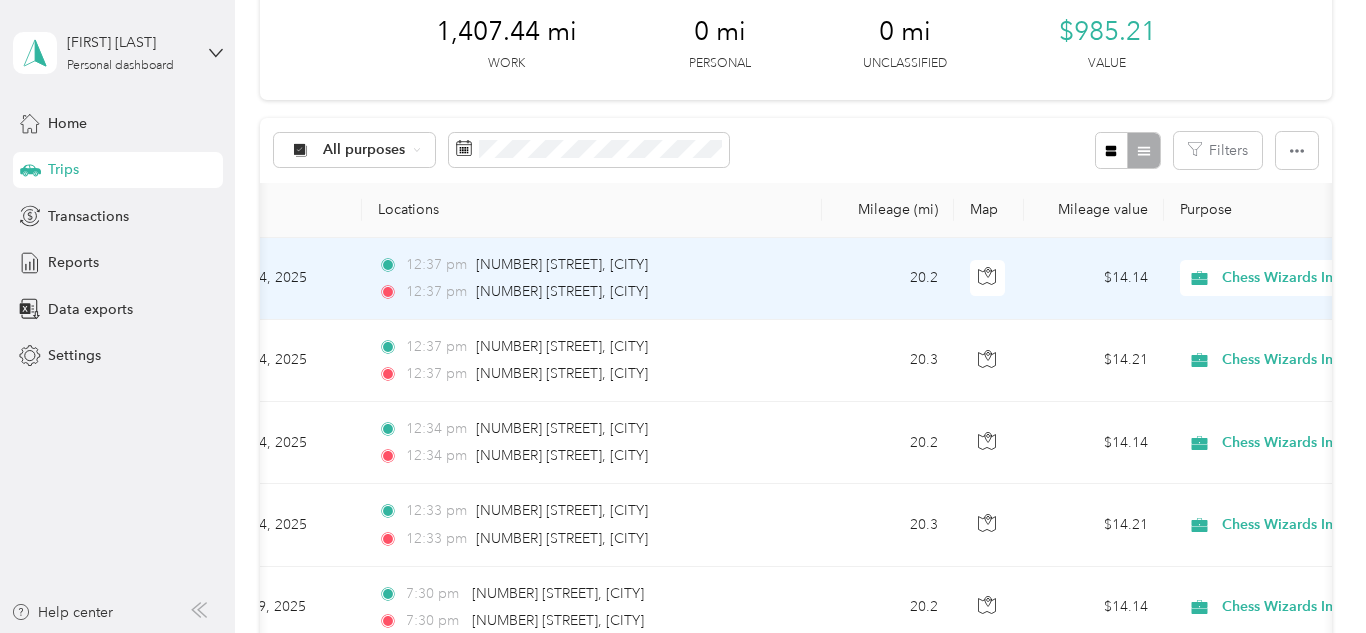 click on "[TIME] [NUMBER] [STREET], [CITY]" at bounding box center (588, 292) 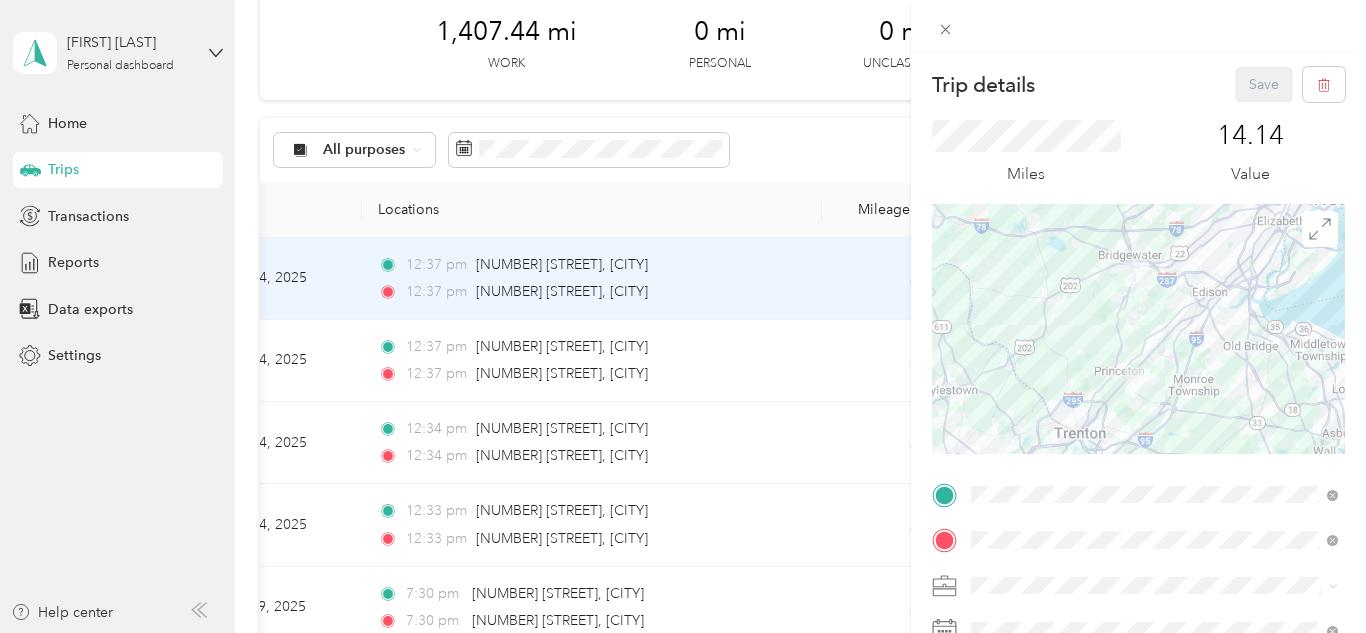 click on "TO Add photo" at bounding box center [1138, 720] 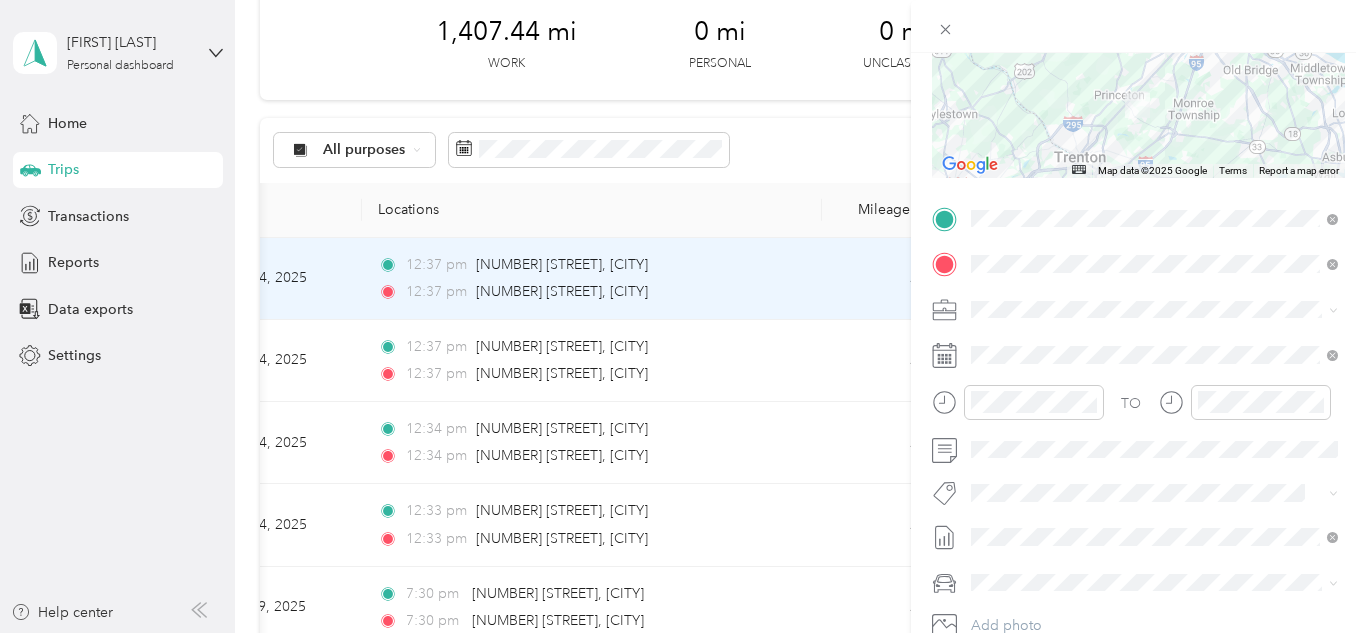 scroll, scrollTop: 280, scrollLeft: 0, axis: vertical 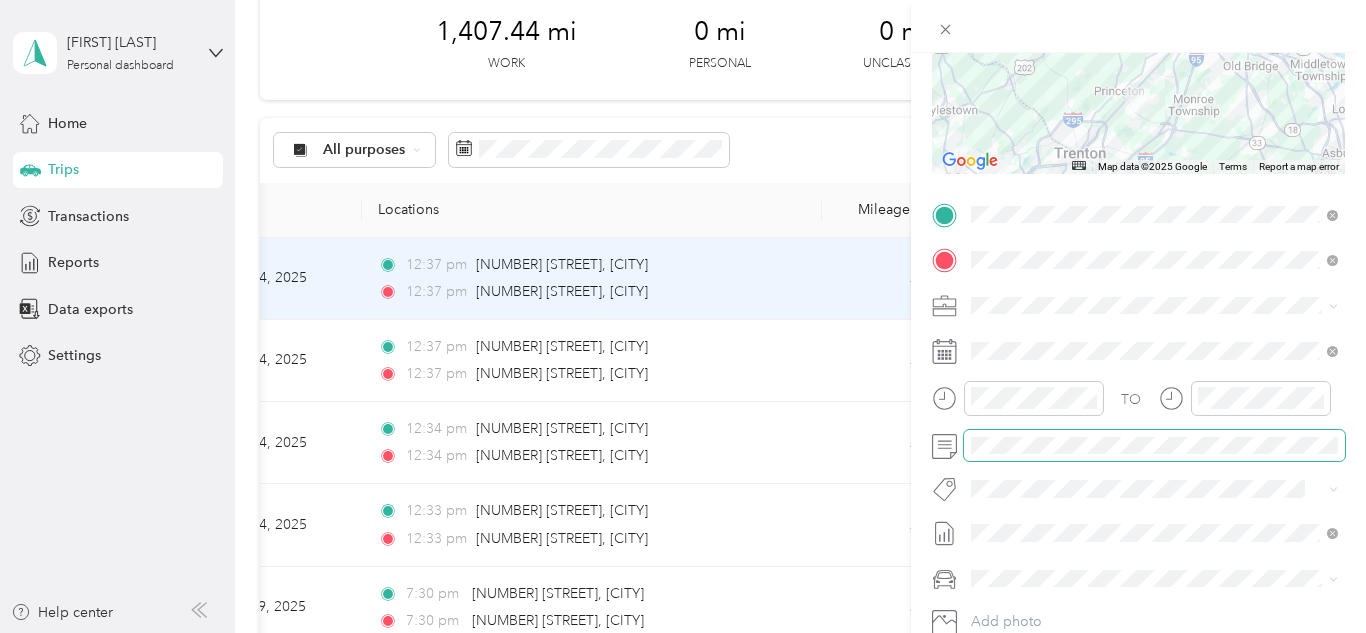 click on "Trip details Save This trip cannot be edited because it is either under review, approved, or paid. Contact your Team Manager to edit it. Miles [NUMBER] Value  ← Move left → Move right ↑ Move up ↓ Move down + Zoom in - Zoom out Home Jump left by 75% End Jump right by 75% Page Up Jump up by 75% Page Down Jump down by 75% Map Data Map data ©2025 Google Map data ©2025 Google 10 km  Click to toggle between metric and imperial units Terms Report a map error TO Add photo" at bounding box center (1138, 234) 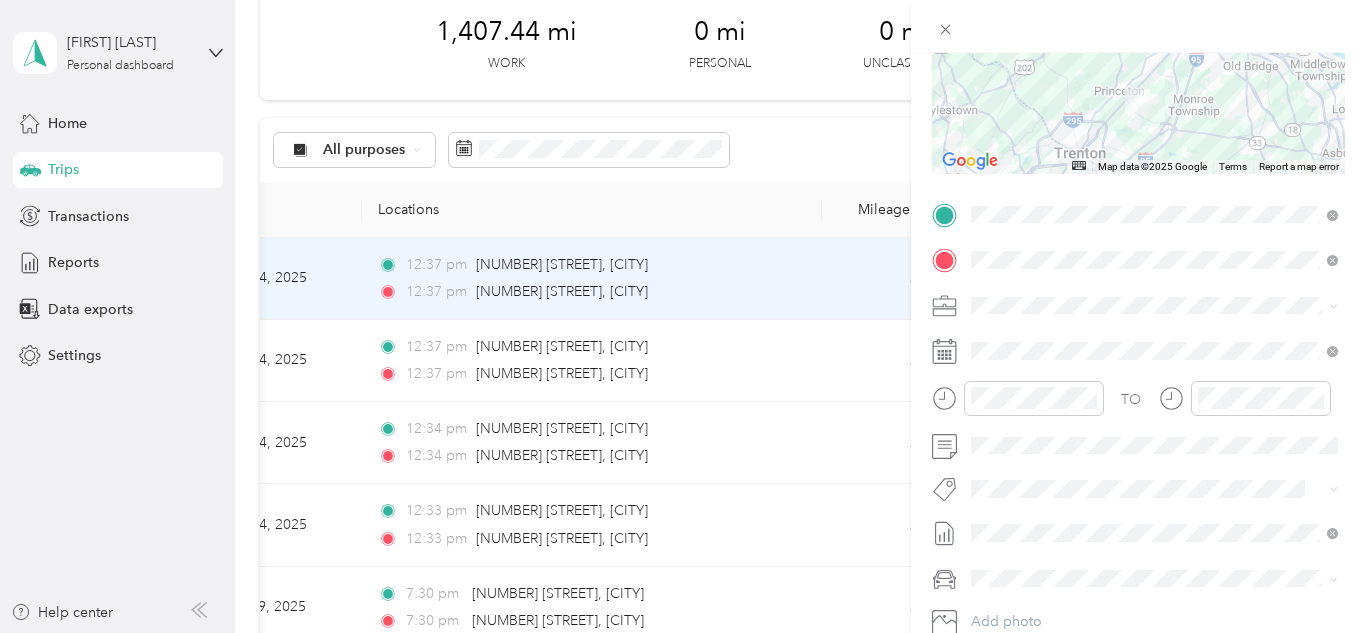 click on "Trip details Save This trip cannot be edited because it is either under review, approved, or paid. Contact your Team Manager to edit it. Miles [NUMBER] Value  ← Move left → Move right ↑ Move up ↓ Move down + Zoom in - Zoom out Home Jump left by 75% End Jump right by 75% Page Up Jump up by 75% Page Down Jump down by 75% Map Data Map data ©2025 Google Map data ©2025 Google 10 km  Click to toggle between metric and imperial units Terms Report a map error TO Add photo" at bounding box center [683, 316] 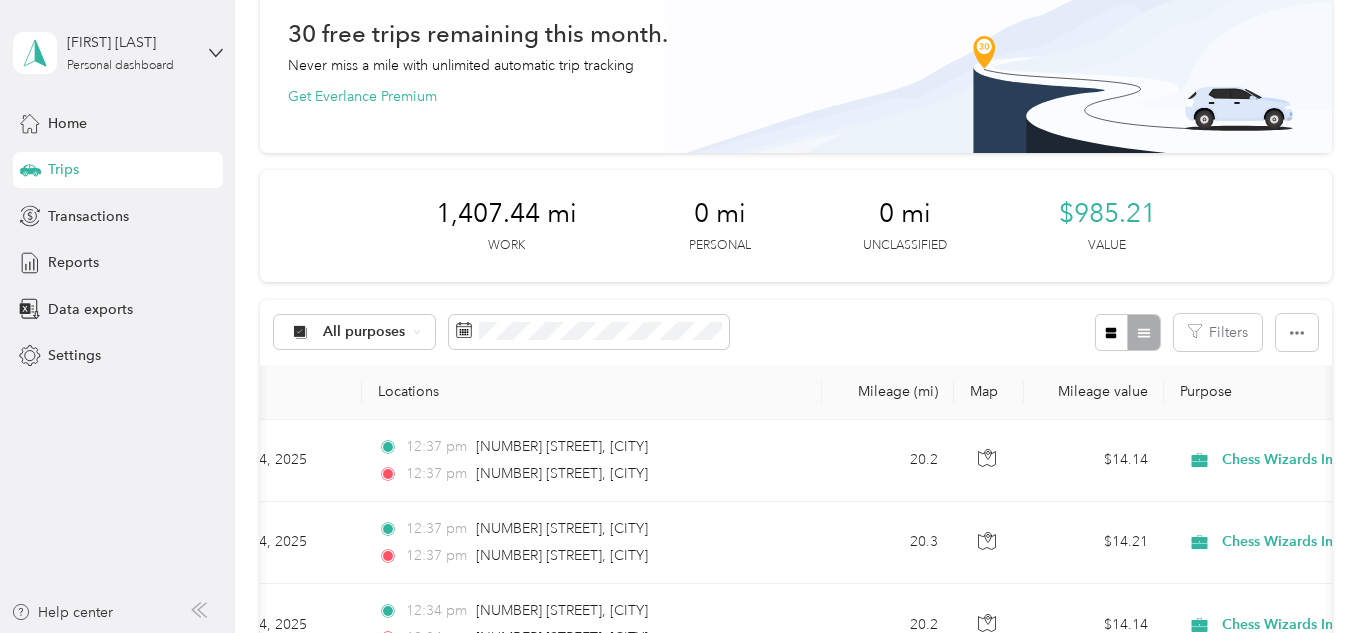 scroll, scrollTop: 0, scrollLeft: 0, axis: both 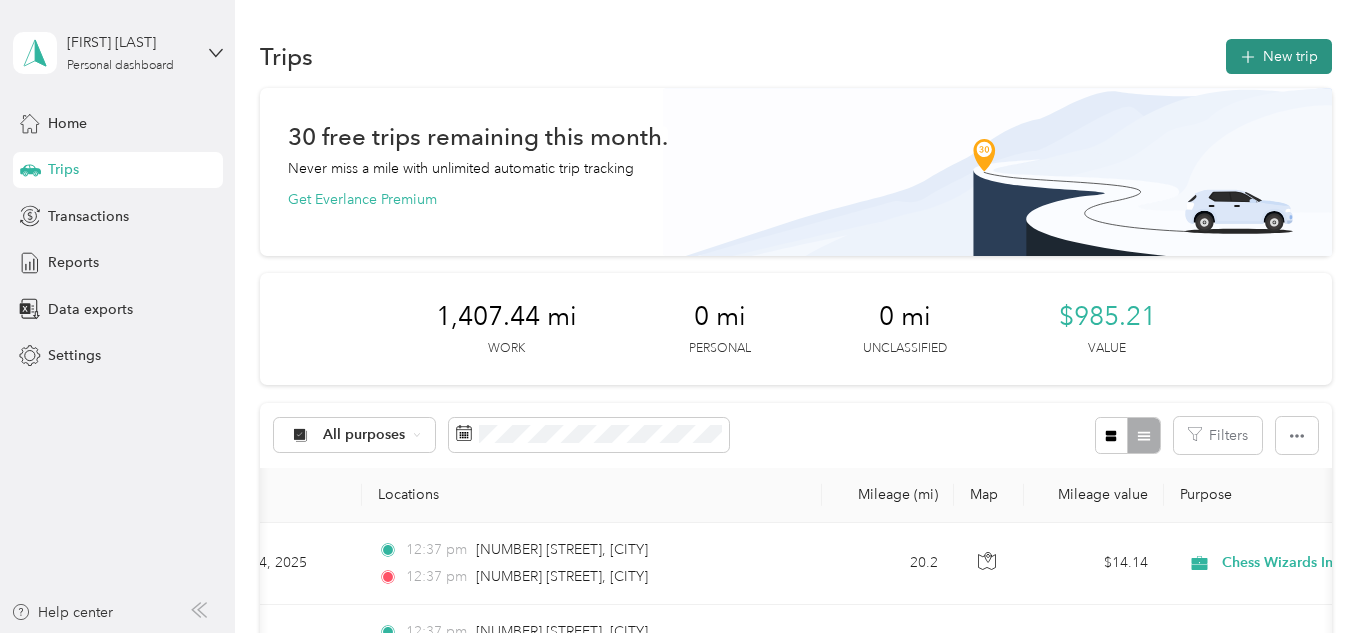 click 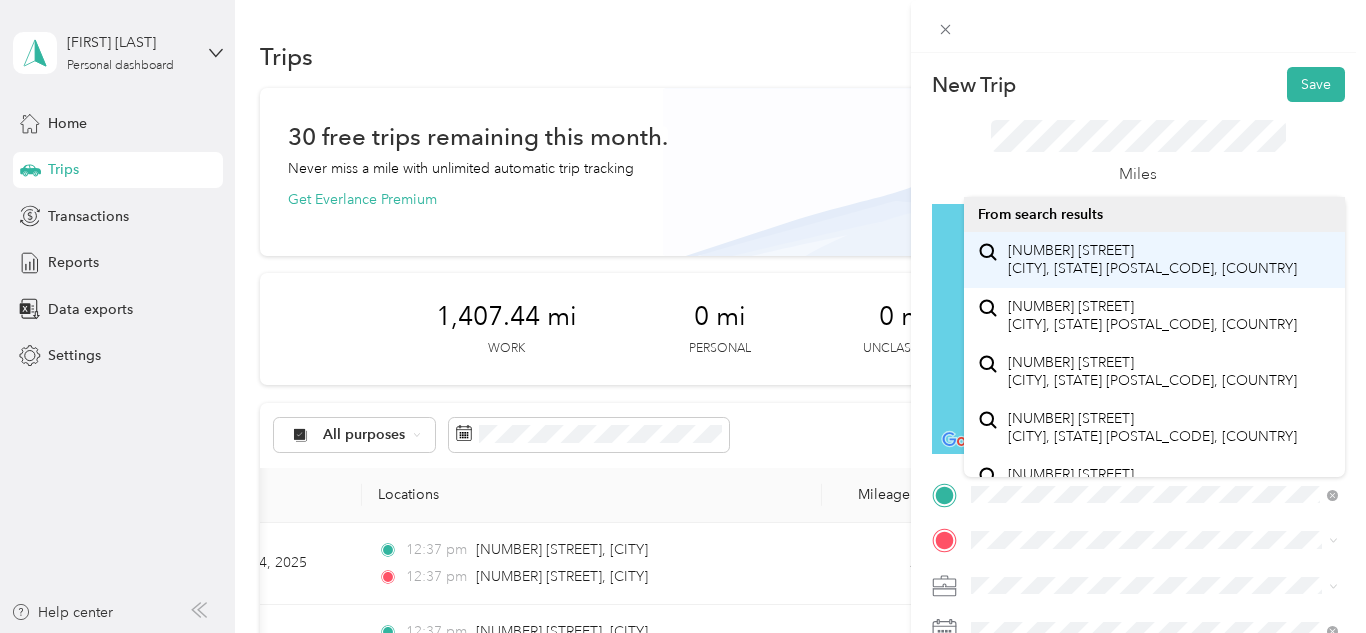 click on "[NUMBER] [STREET]
[CITY], [STATE] [POSTAL_CODE], [COUNTRY]" at bounding box center (1152, 259) 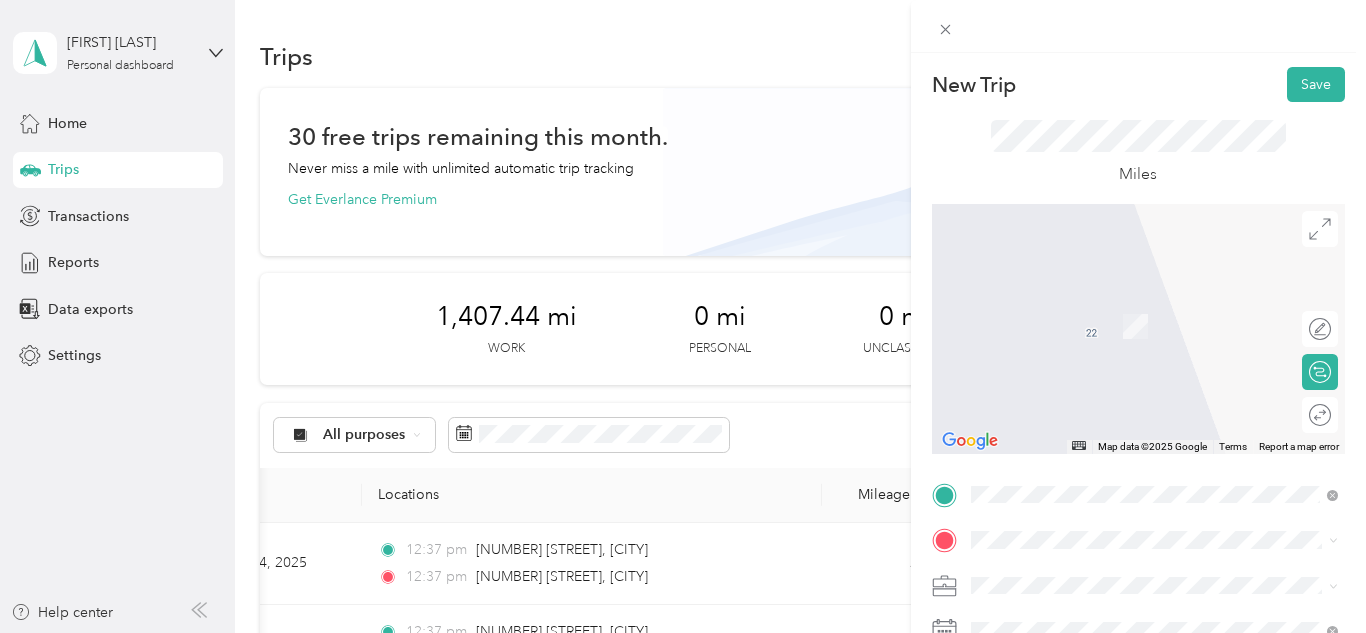 click on "TO Add photo" at bounding box center (1138, 720) 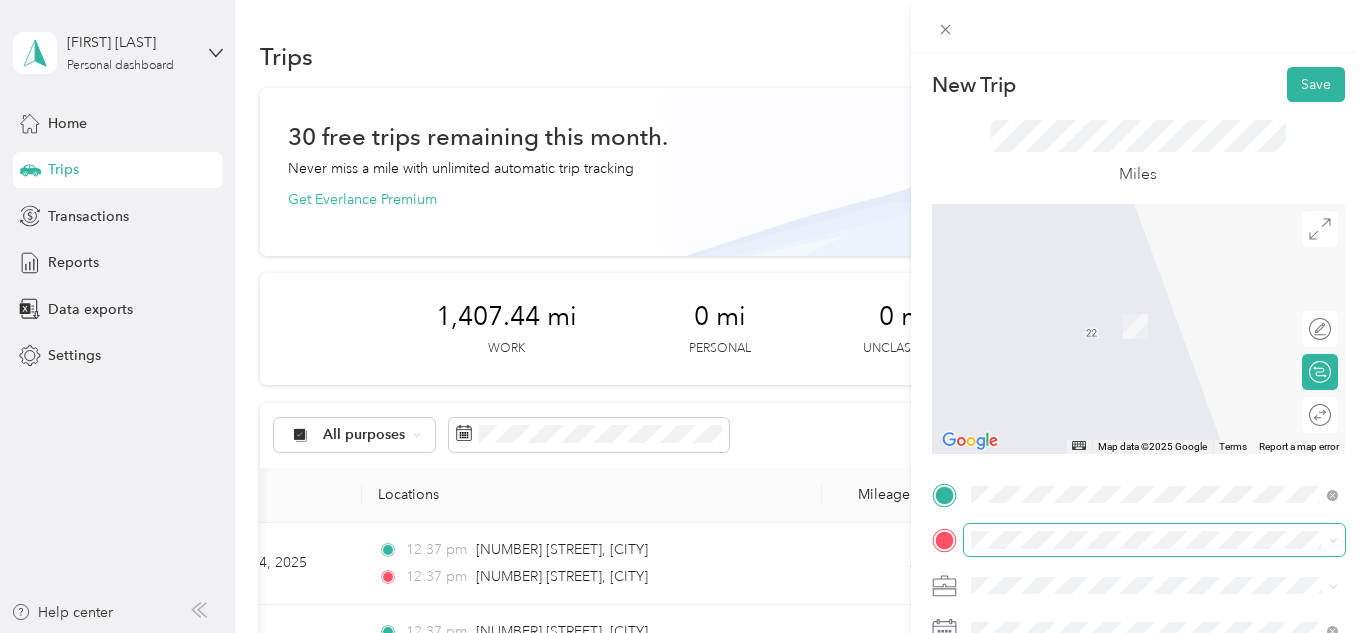 click at bounding box center (1154, 540) 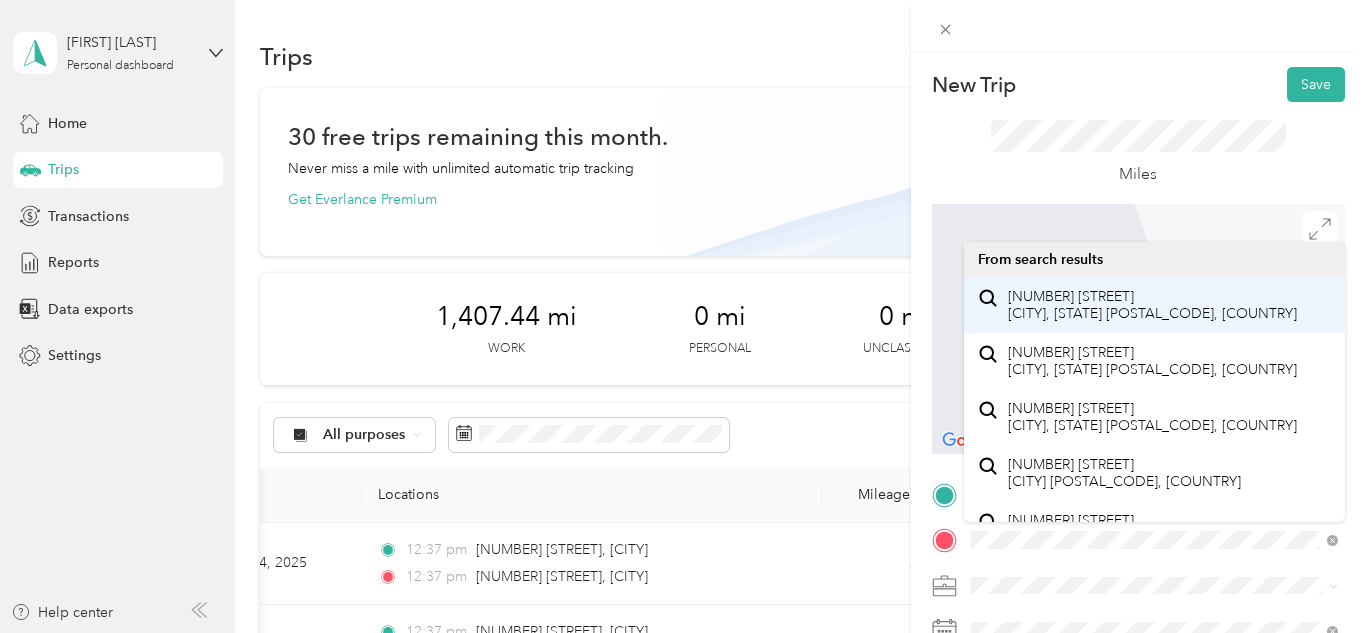 click on "[NUMBER] [STREET]
[CITY], [STATE] [POSTAL_CODE], [COUNTRY]" at bounding box center (1152, 305) 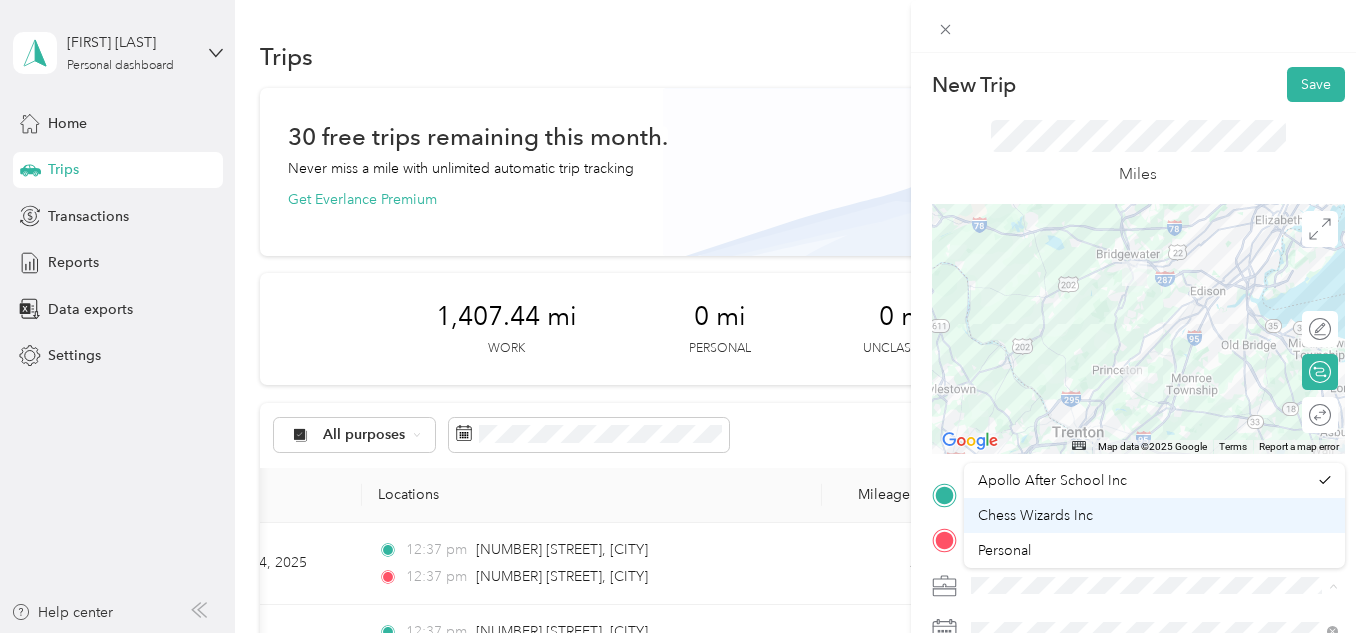 click on "Chess Wizards Inc" at bounding box center (1154, 515) 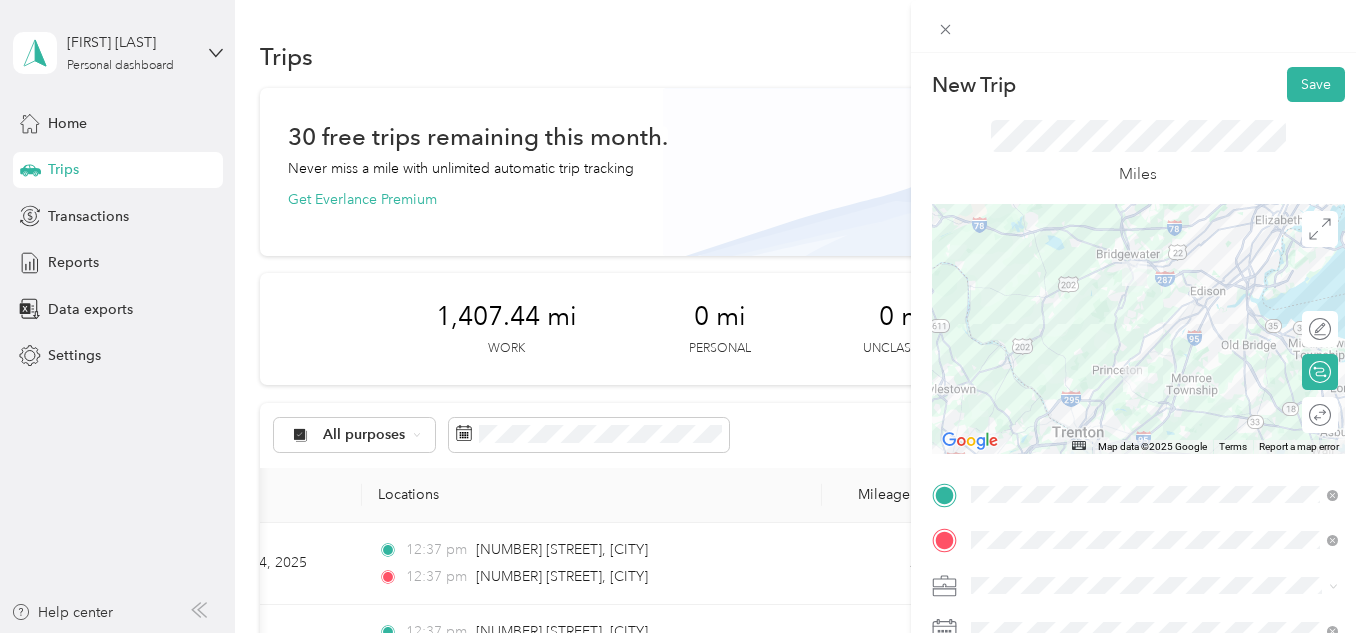 click on "TO Add photo" at bounding box center (1138, 720) 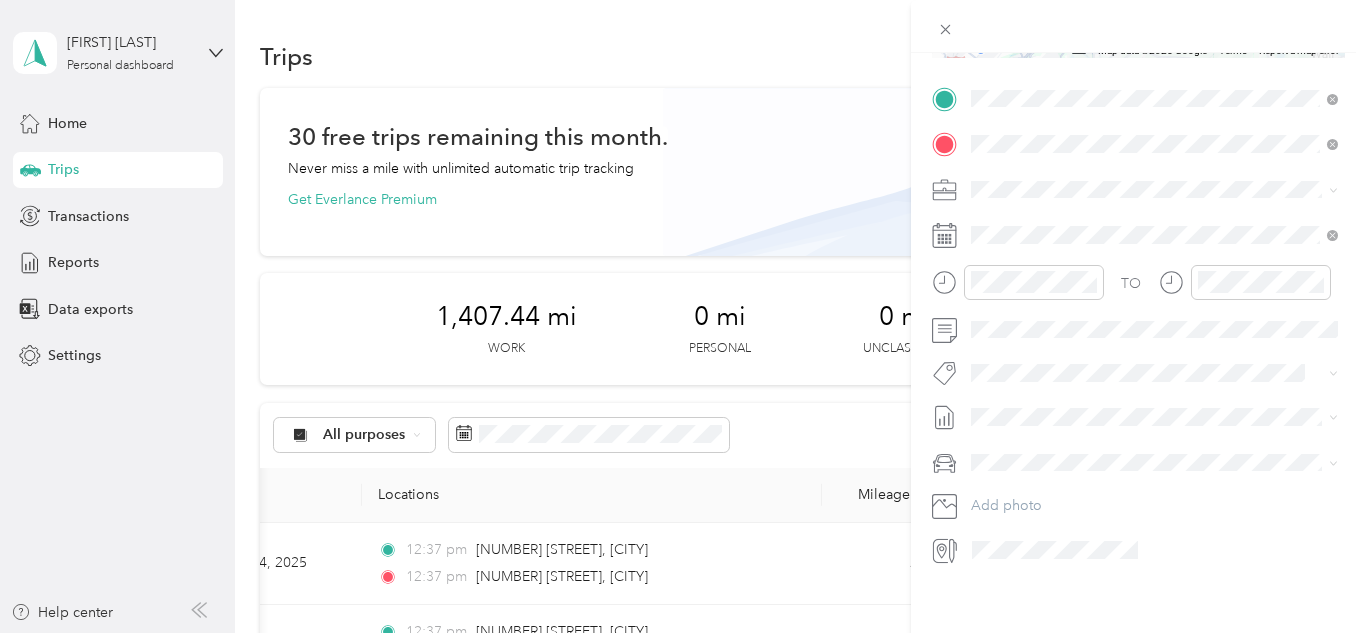 scroll, scrollTop: 400, scrollLeft: 0, axis: vertical 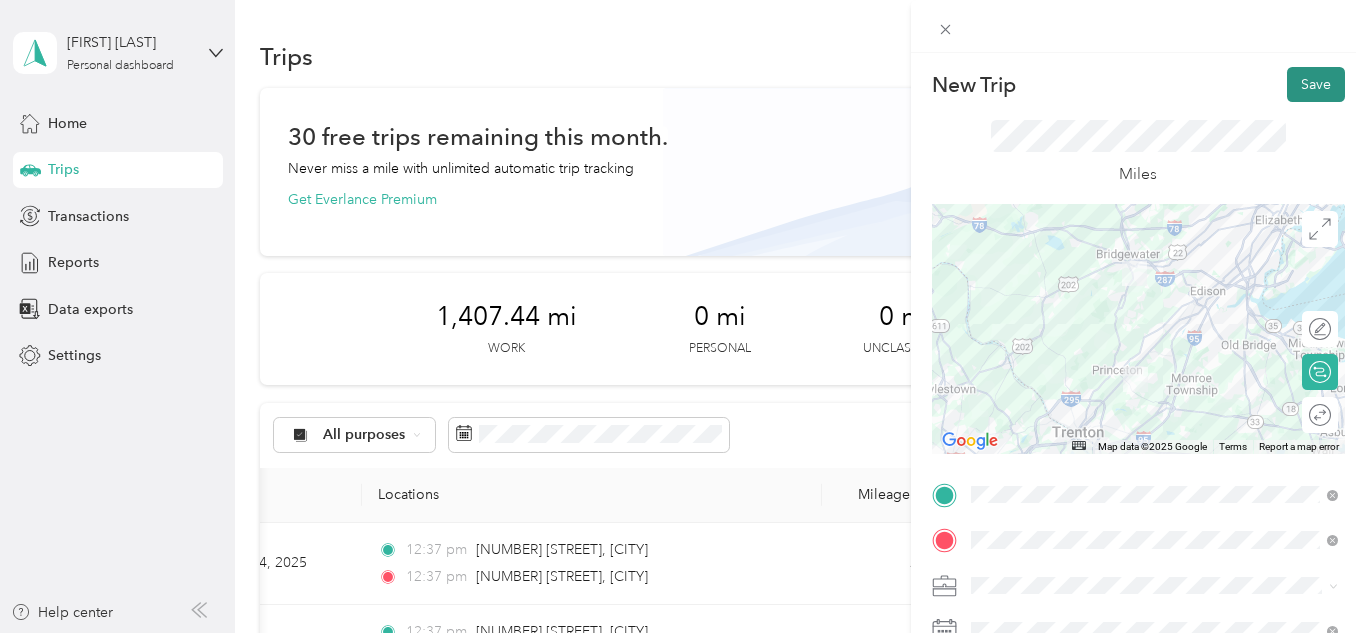 click on "Save" at bounding box center (1316, 84) 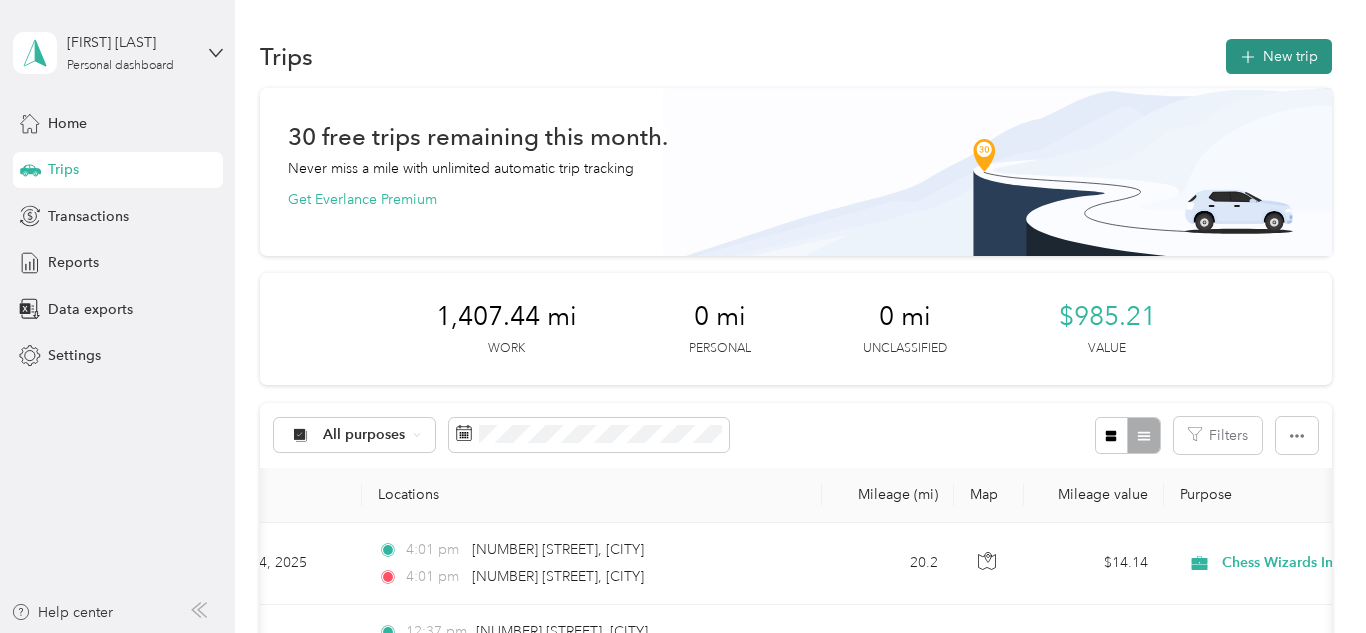 click on "New trip" at bounding box center (1279, 56) 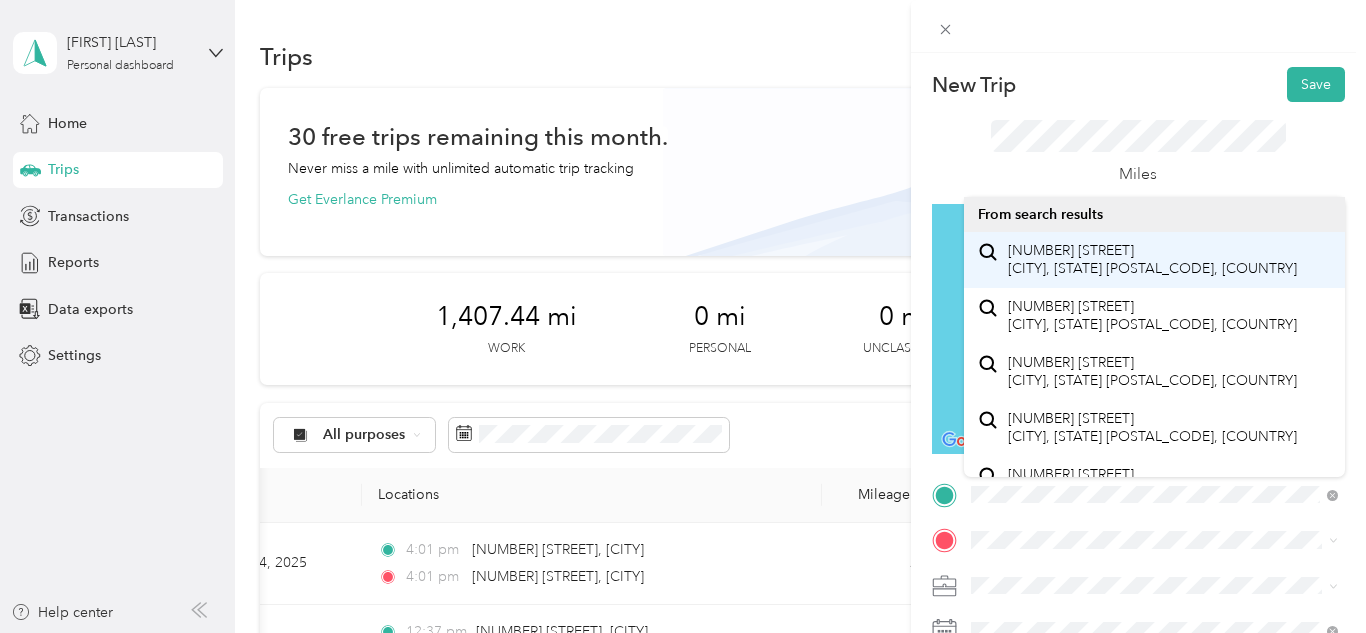click on "[NUMBER] [STREET]
[CITY], [STATE] [POSTAL_CODE], [COUNTRY]" at bounding box center (1154, 260) 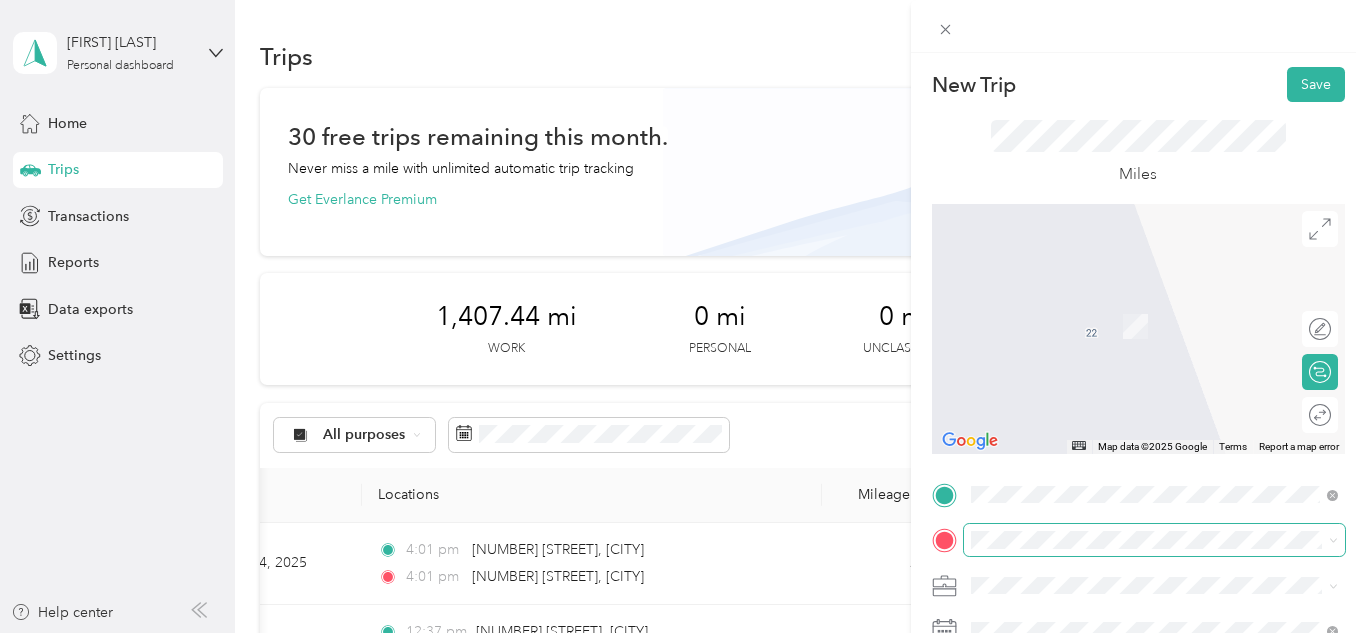 click at bounding box center (1154, 540) 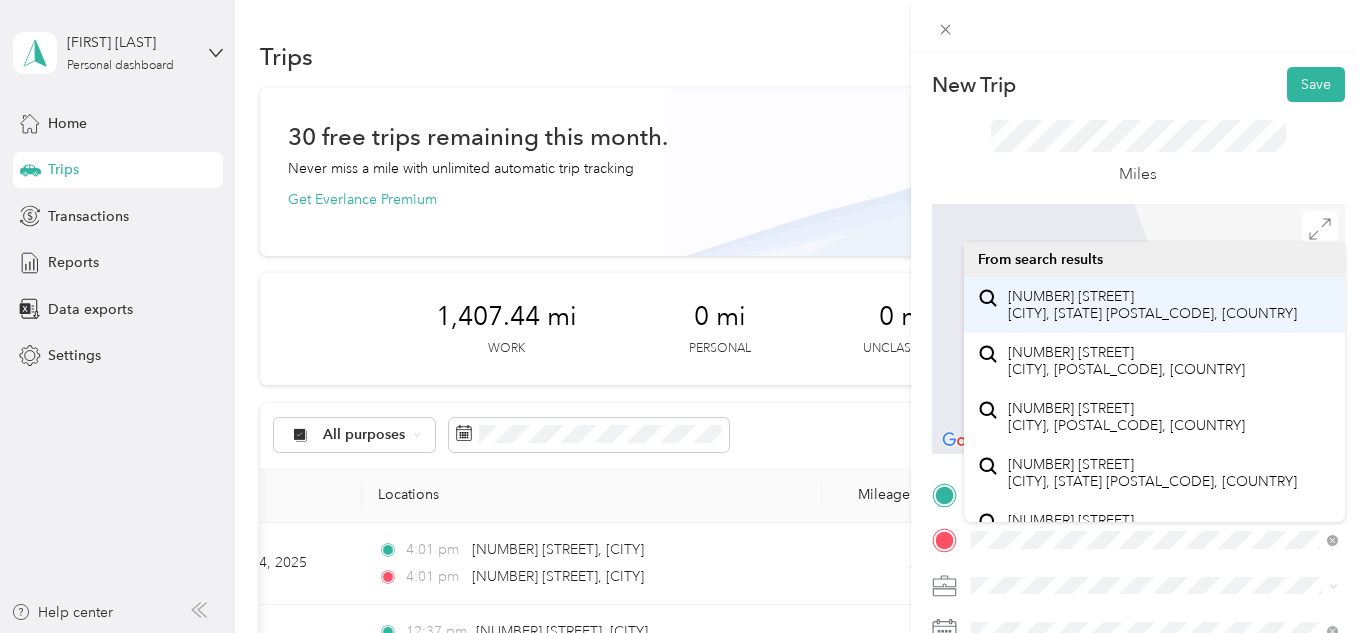click on "[NUMBER] [STREET]
[CITY], [STATE] [POSTAL_CODE], [COUNTRY]" at bounding box center (1152, 305) 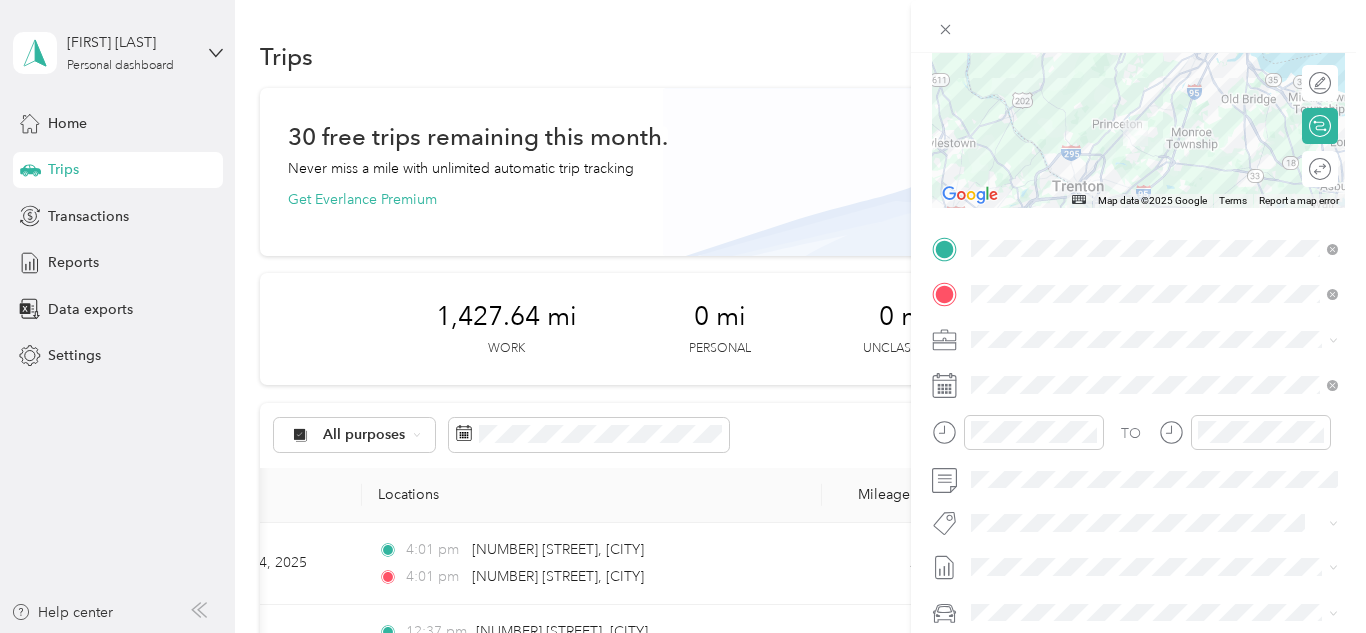 scroll, scrollTop: 255, scrollLeft: 0, axis: vertical 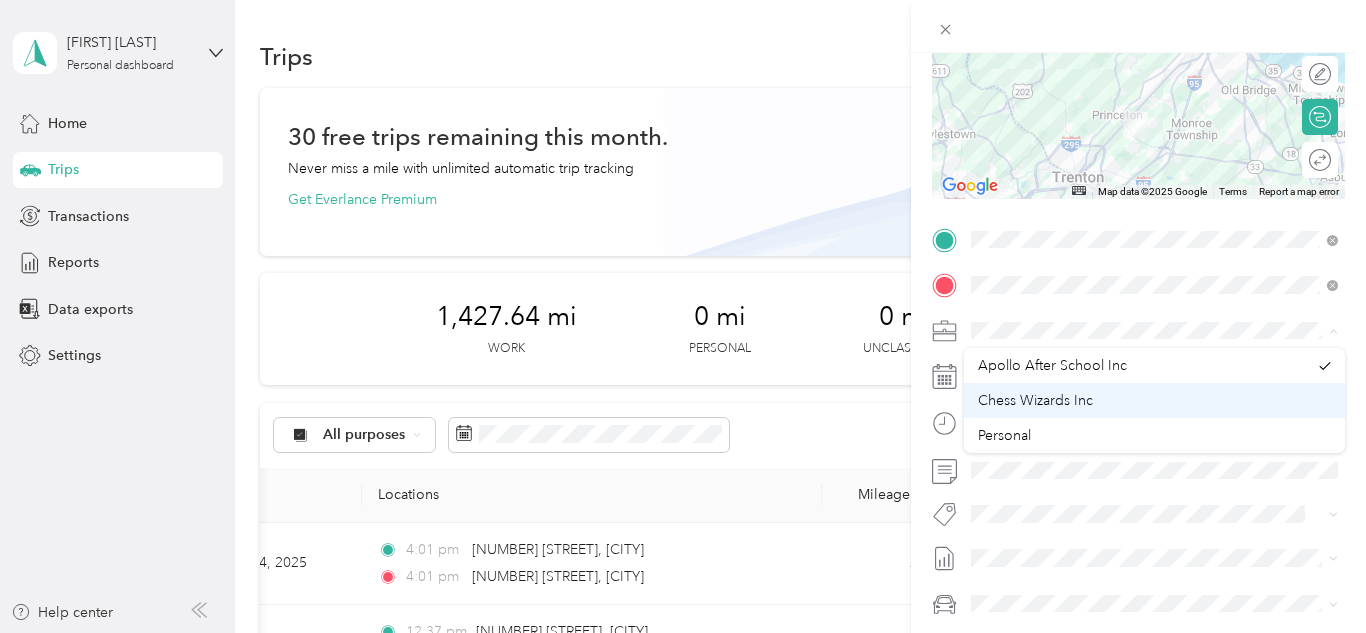 click on "Chess Wizards Inc" at bounding box center [1154, 400] 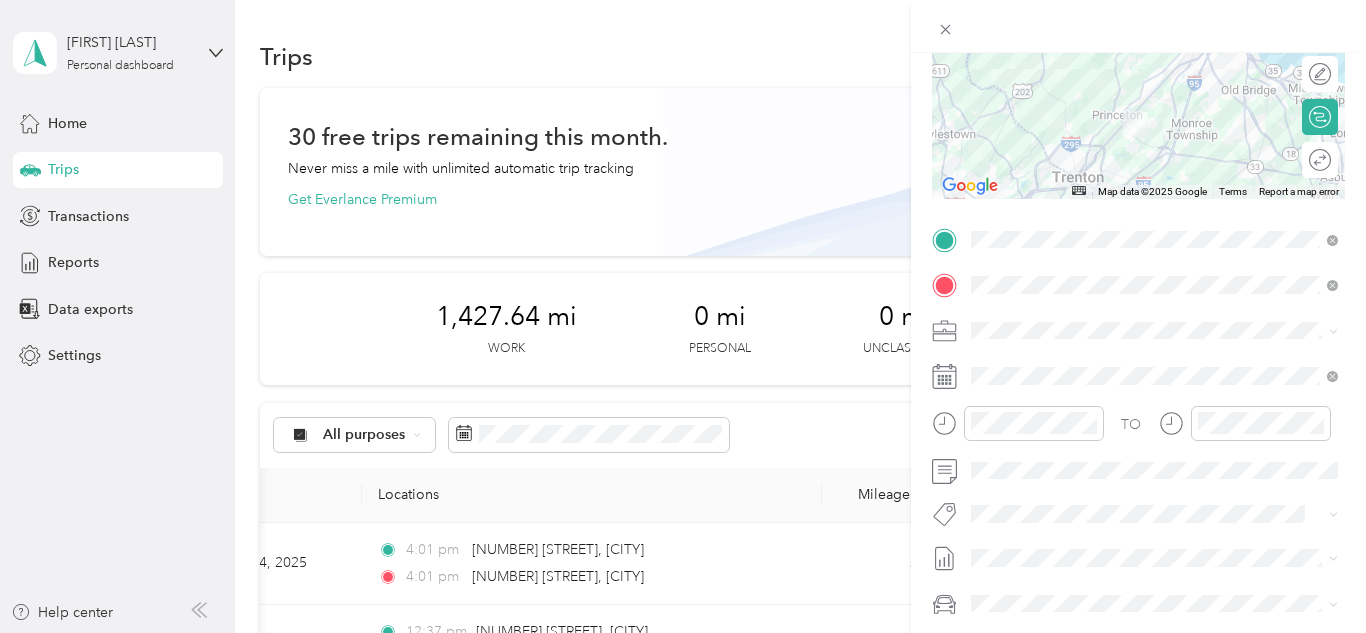 click on "New Trip Save This trip cannot be edited because it is either under review, approved, or paid. Contact your Team Manager to edit it. Miles ← Move left → Move right ↑ Move up ↓ Move down + Zoom in - Zoom out Home Jump left by 75% End Jump right by 75% Page Up Jump up by 75% Page Down Jump down by 75% Map Data Map data ©2025 Google Map data ©2025 Google 10 km  Click to toggle between metric and imperial units Terms Report a map error Edit route Calculate route Round trip TO Add photo" at bounding box center (1138, 259) 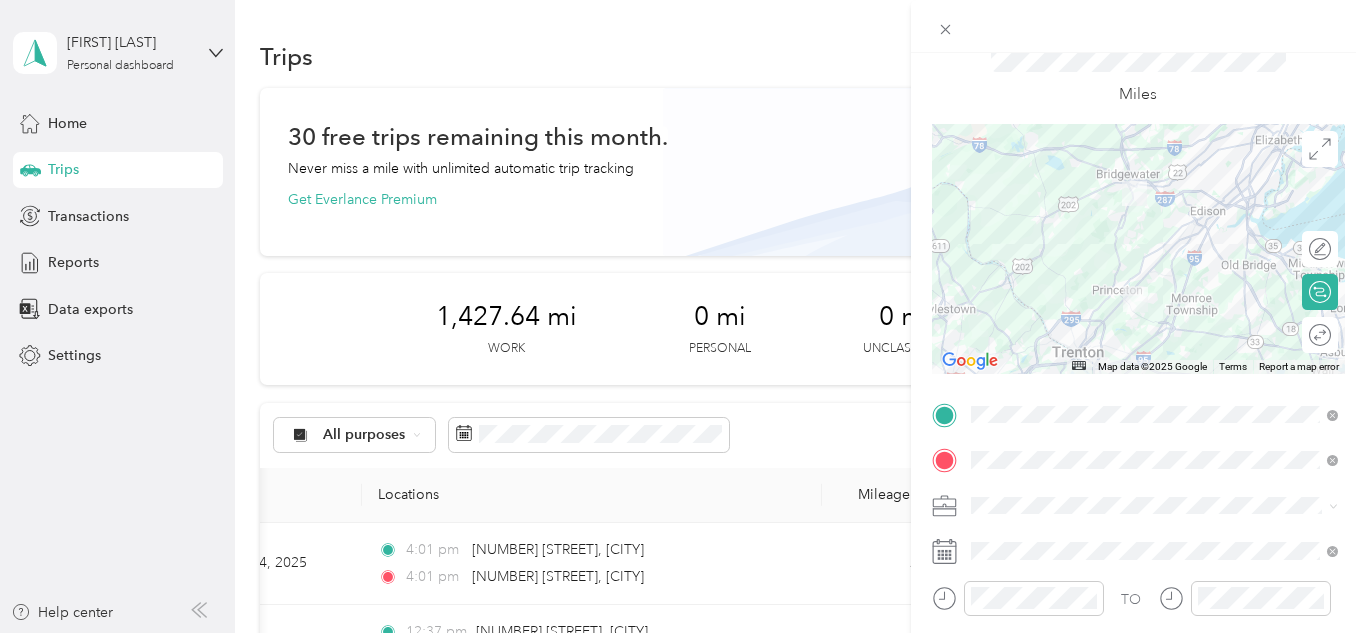scroll, scrollTop: 0, scrollLeft: 0, axis: both 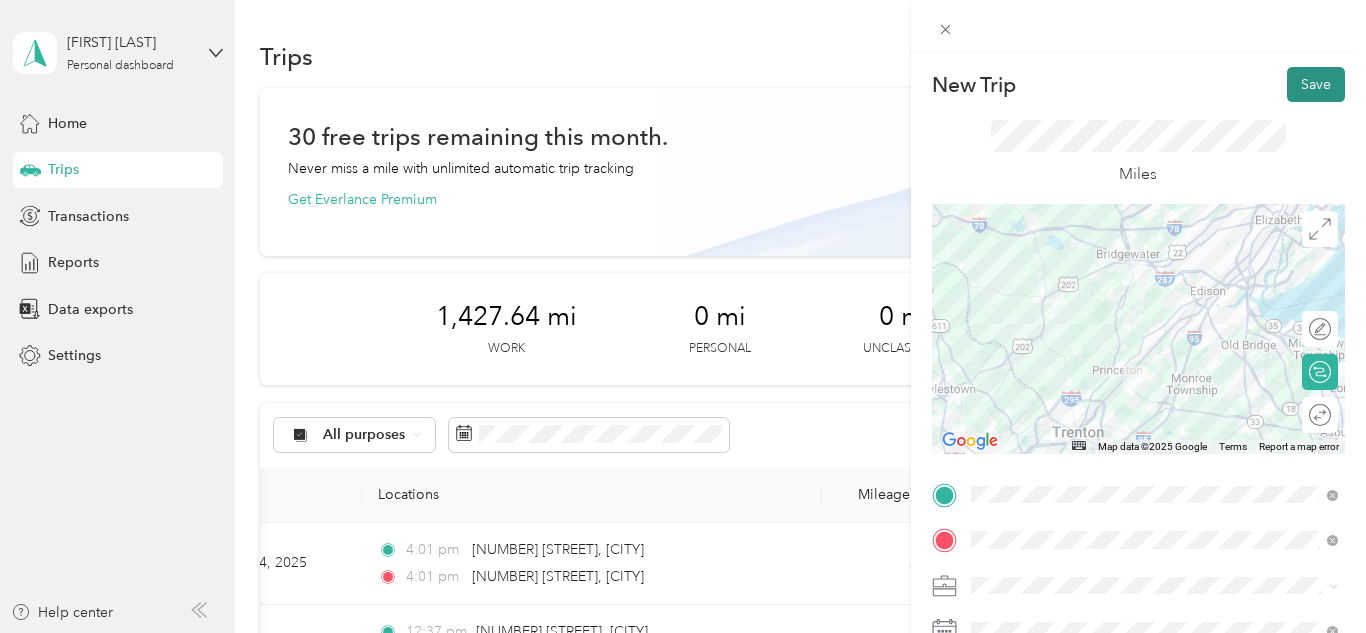 click on "Save" at bounding box center (1316, 84) 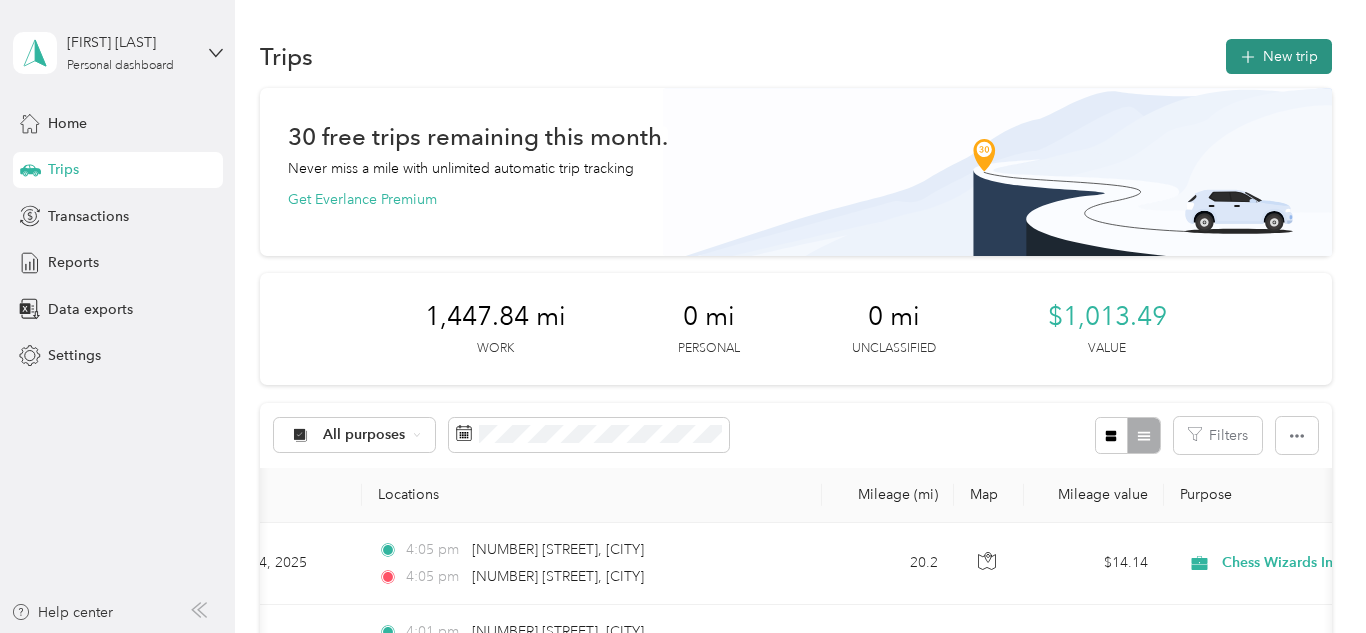 click on "New trip" at bounding box center (1279, 56) 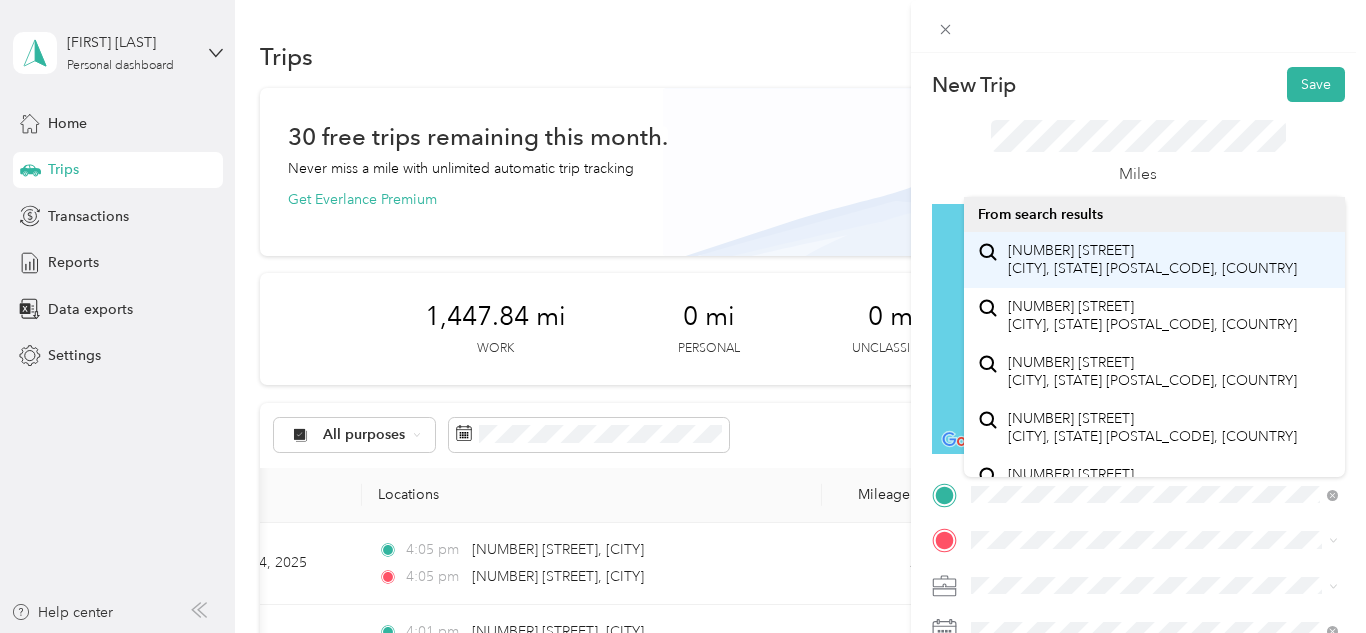 click on "[NUMBER] [STREET]
[CITY], [STATE] [POSTAL_CODE], [COUNTRY]" at bounding box center (1154, 260) 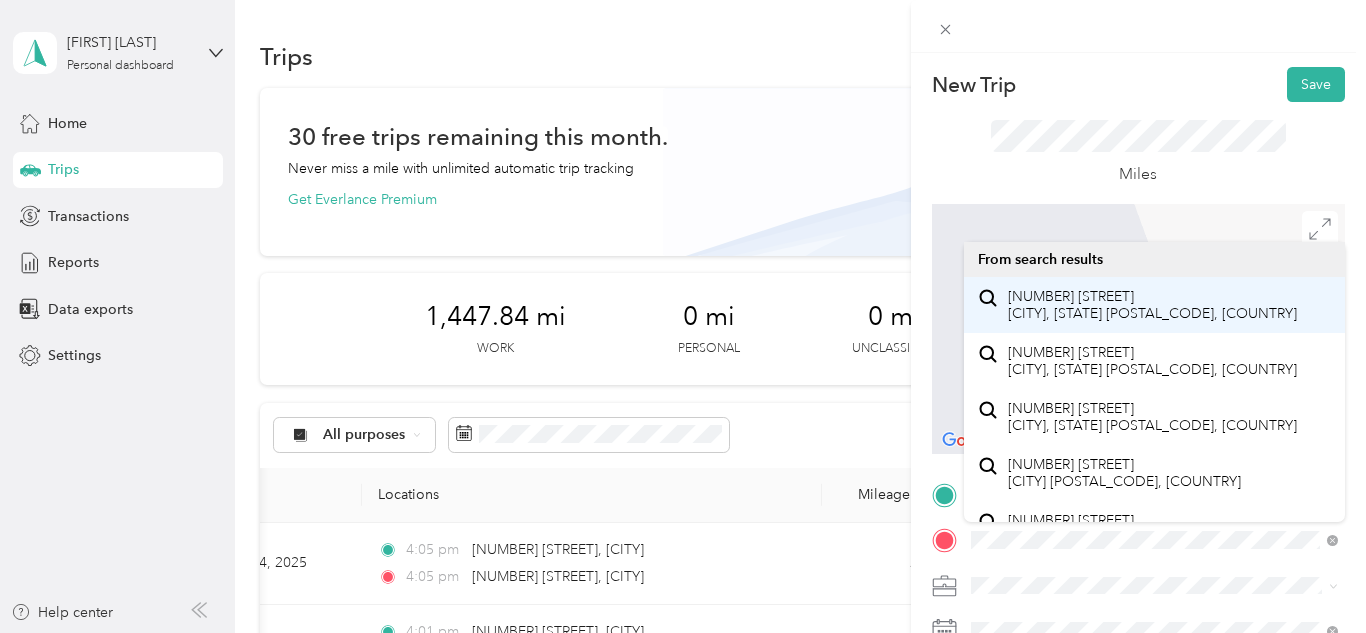 click on "[NUMBER] [STREET]
[CITY], [STATE] [POSTAL_CODE], [COUNTRY]" at bounding box center (1152, 305) 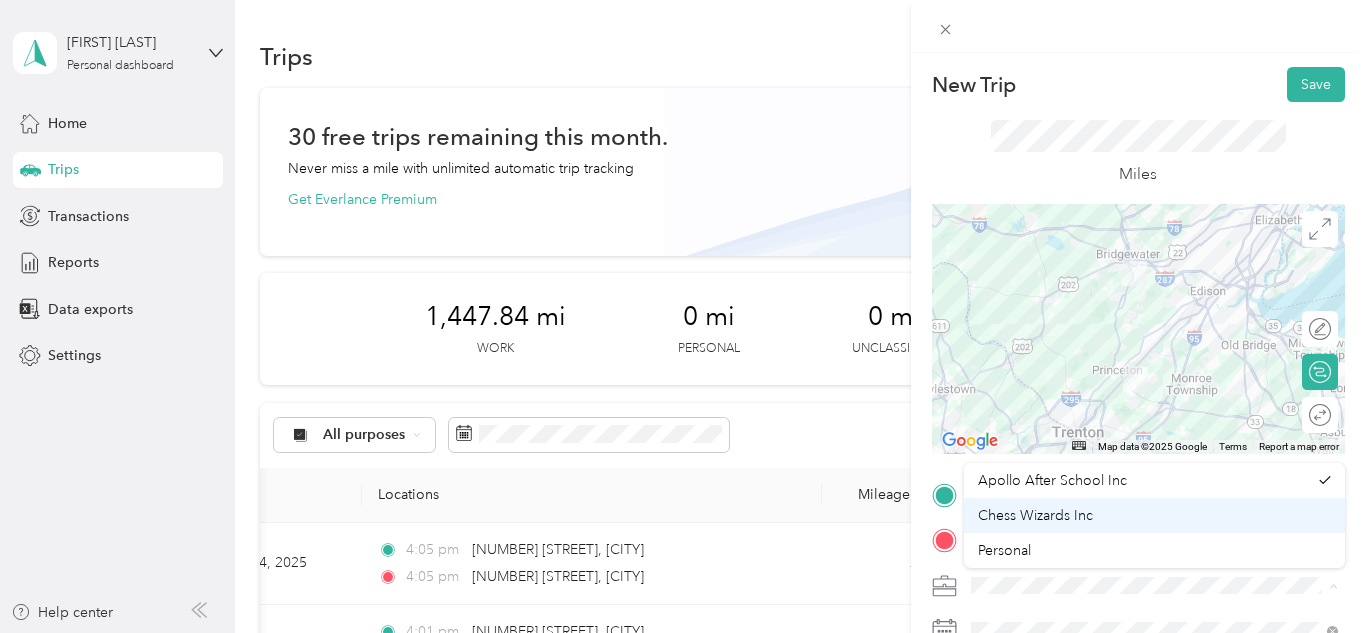 click on "Chess Wizards Inc" at bounding box center [1035, 515] 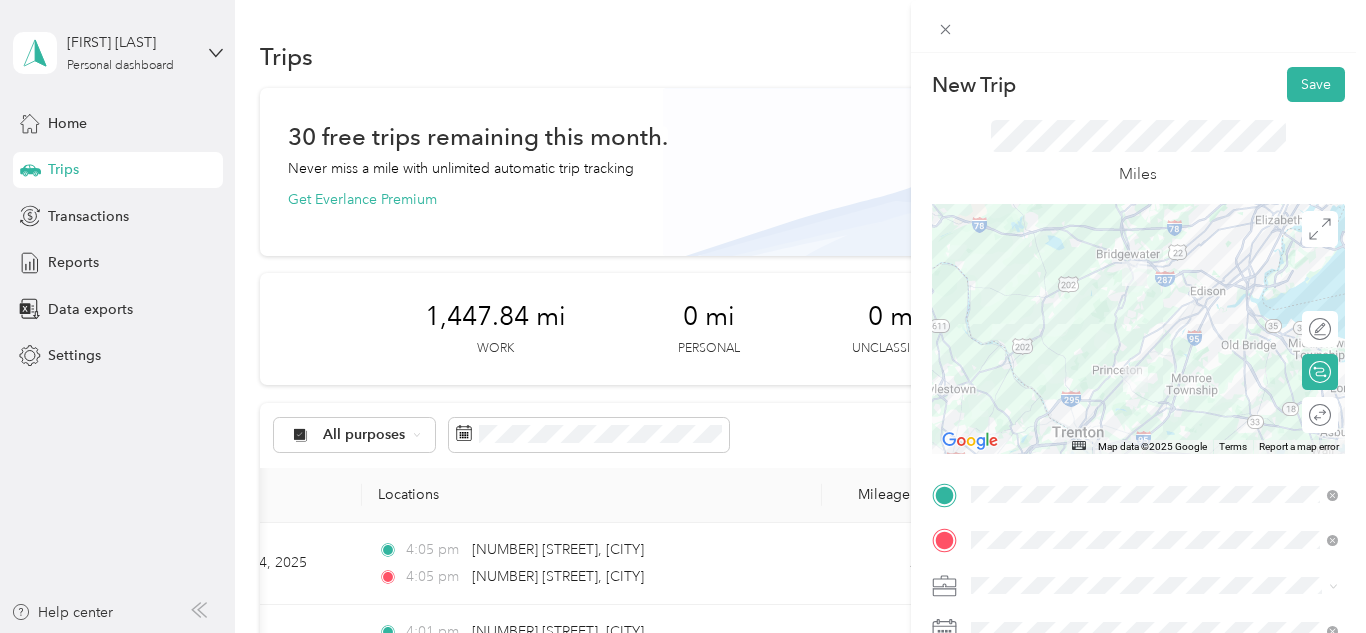 click on "TO Add photo" at bounding box center (1138, 720) 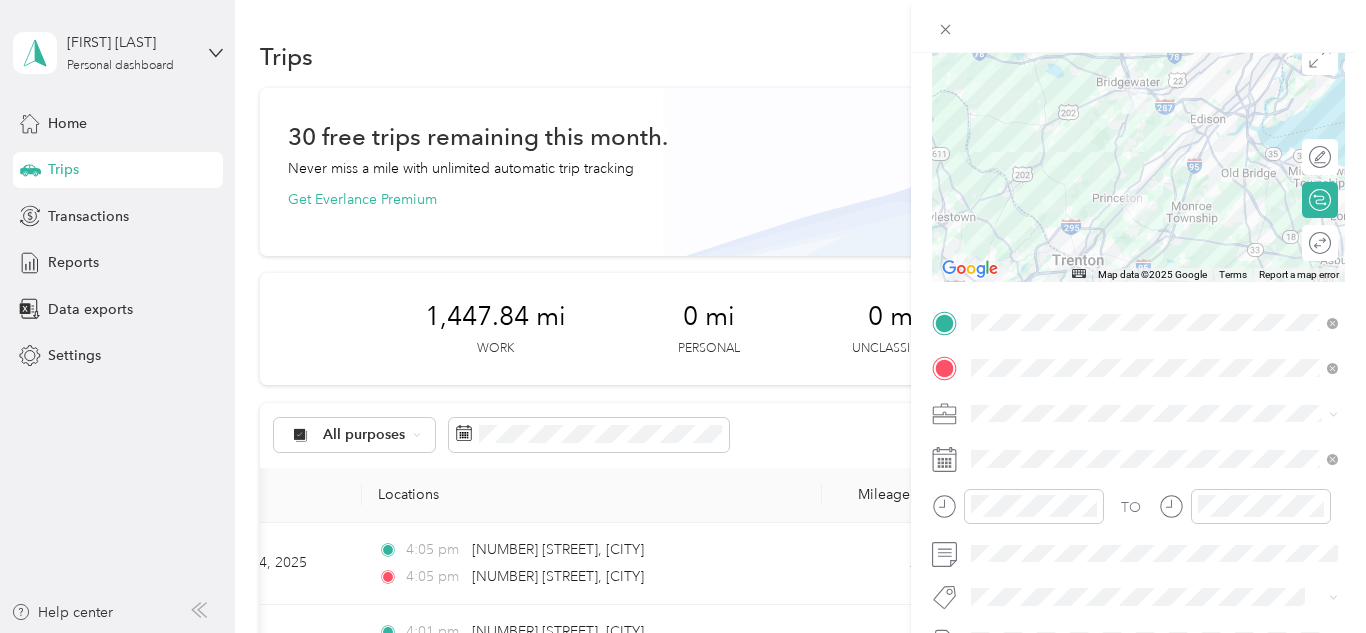 scroll, scrollTop: 320, scrollLeft: 0, axis: vertical 